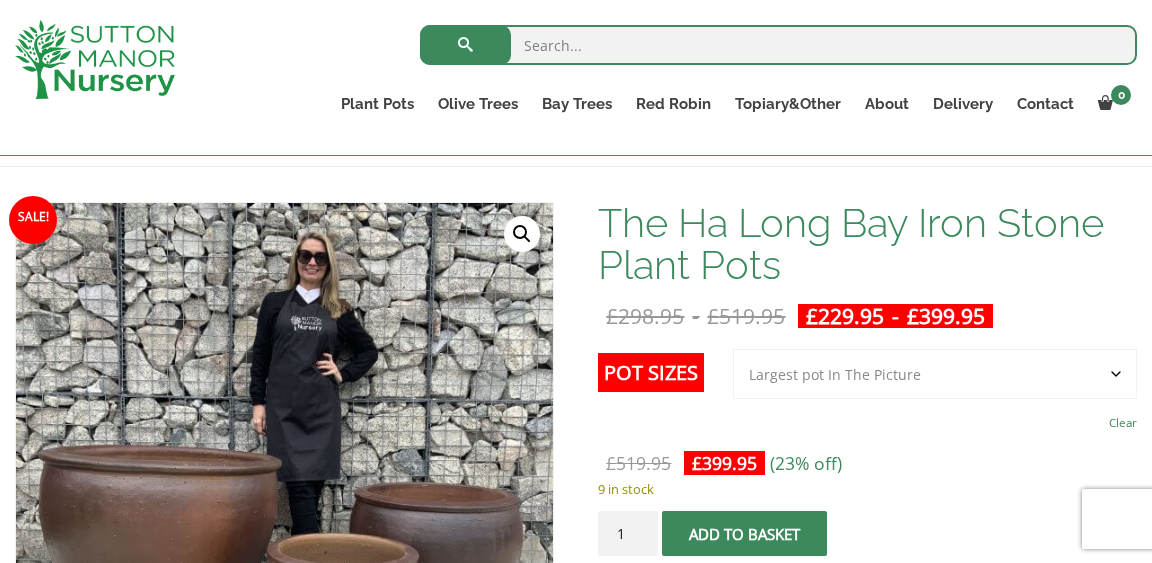 scroll, scrollTop: 258, scrollLeft: 0, axis: vertical 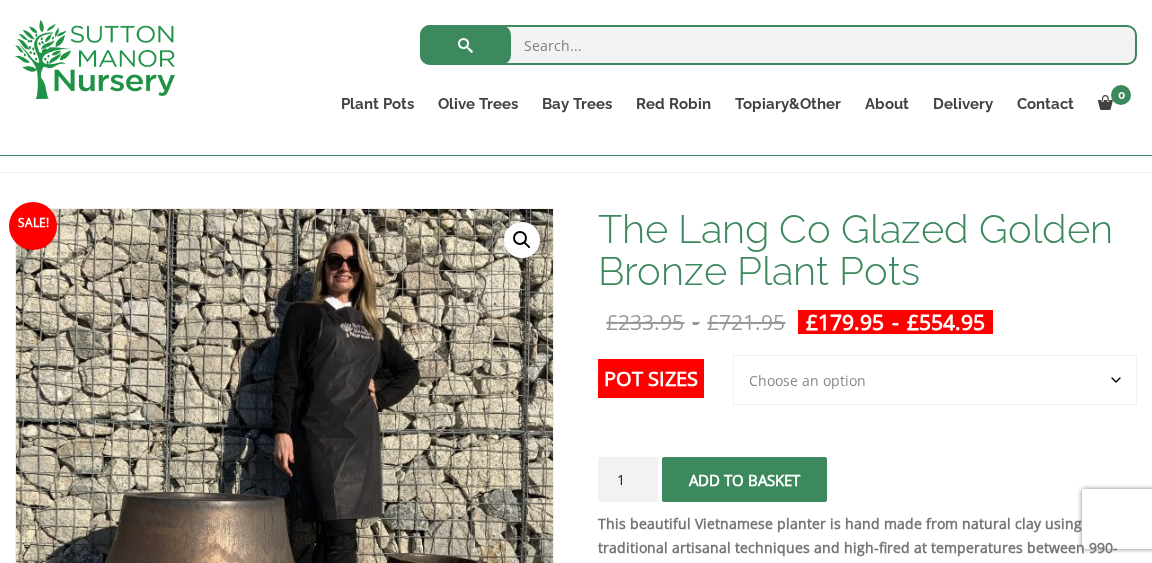 click on "Choose an option 3rd to Largest Pot In The Picture 2nd to Largest Pot In The Picture Largest pot In The Picture" 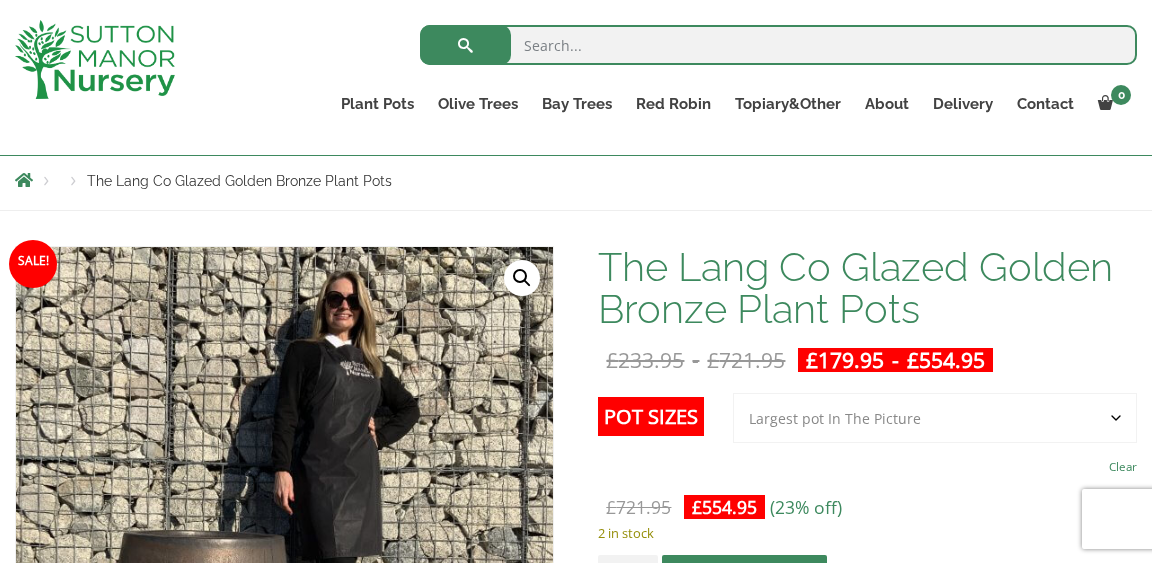 scroll, scrollTop: 209, scrollLeft: 0, axis: vertical 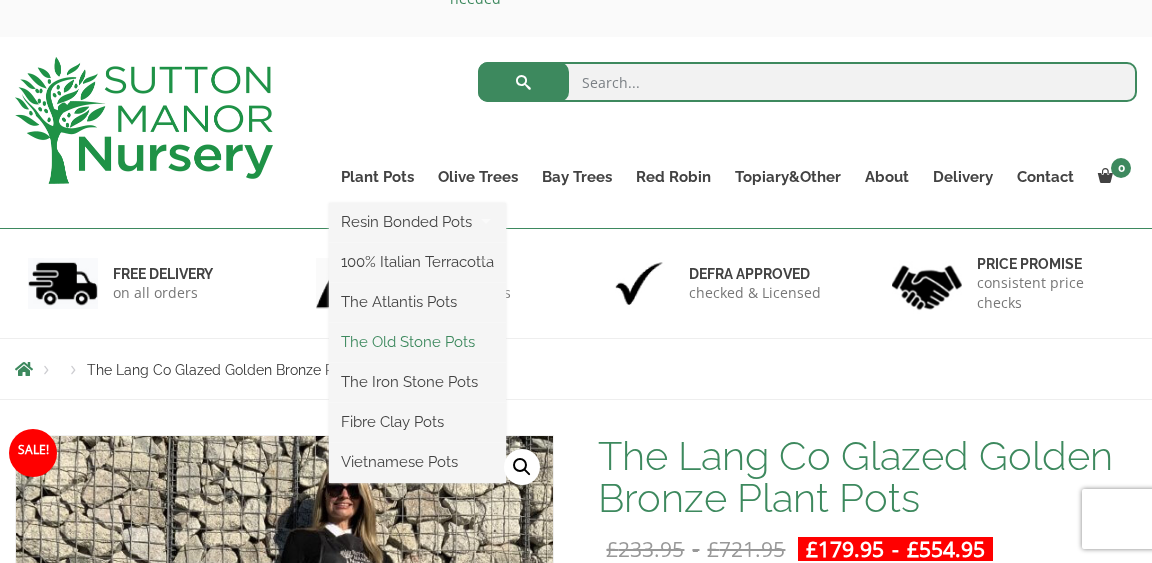 click on "The Old Stone Pots" at bounding box center (417, 342) 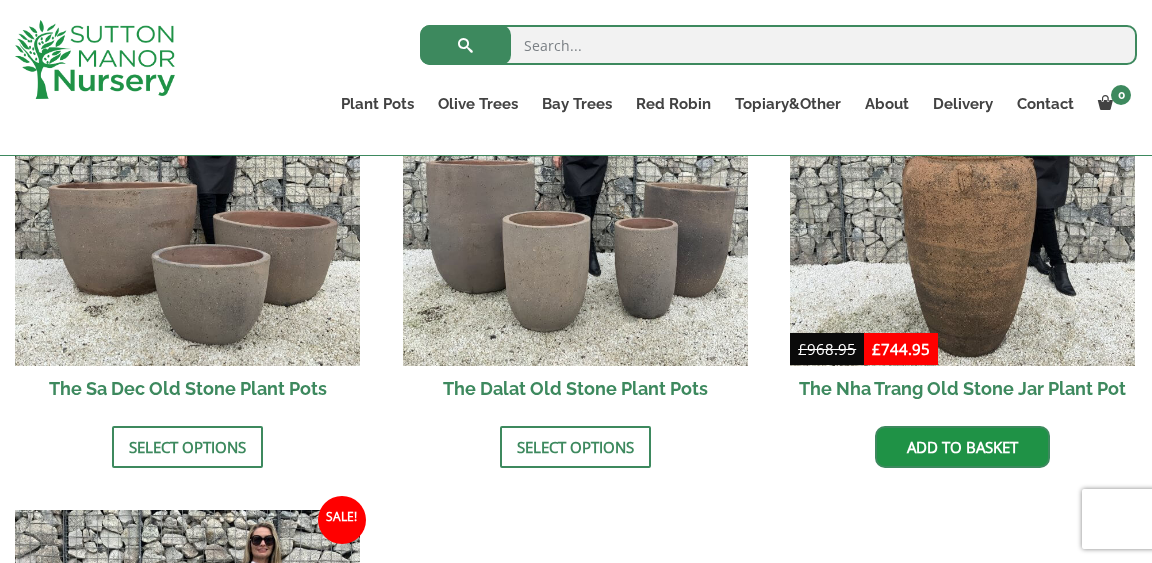 scroll, scrollTop: 1296, scrollLeft: 0, axis: vertical 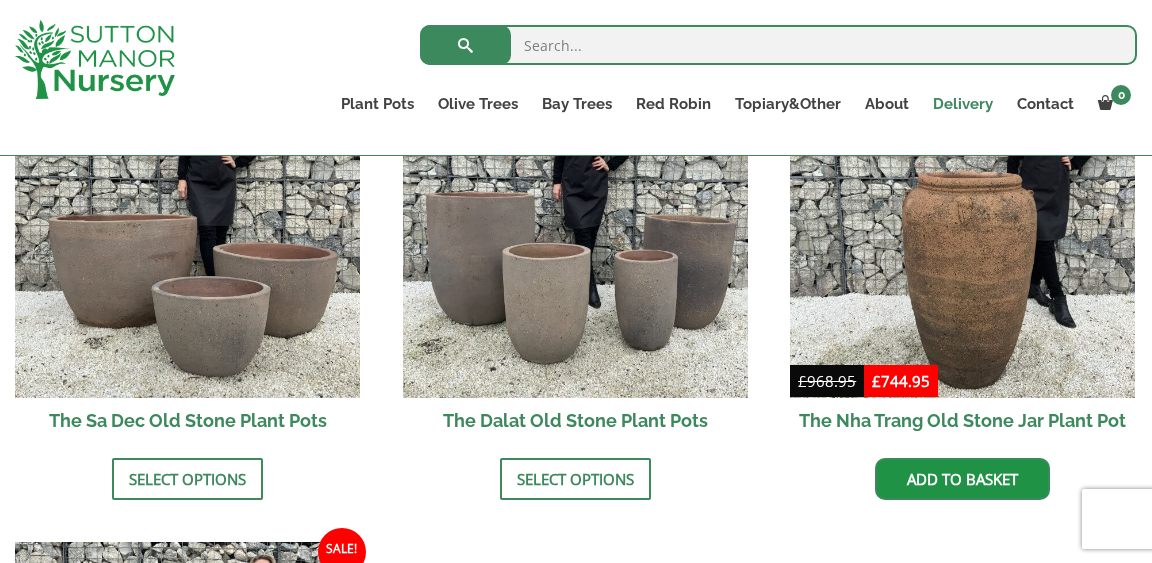 click on "Delivery" at bounding box center (963, 104) 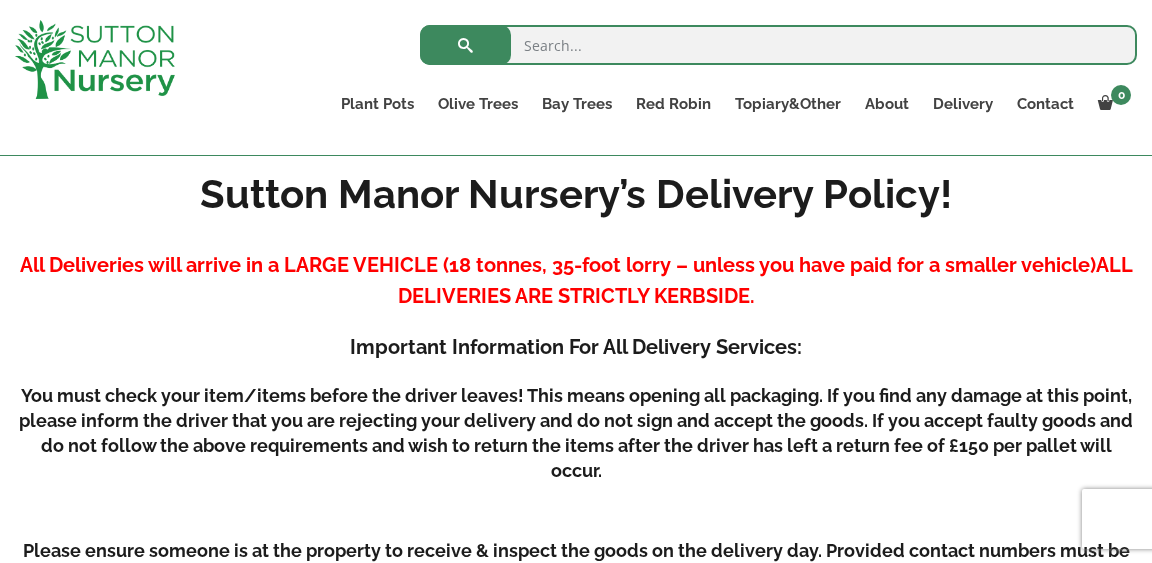 scroll, scrollTop: 418, scrollLeft: 0, axis: vertical 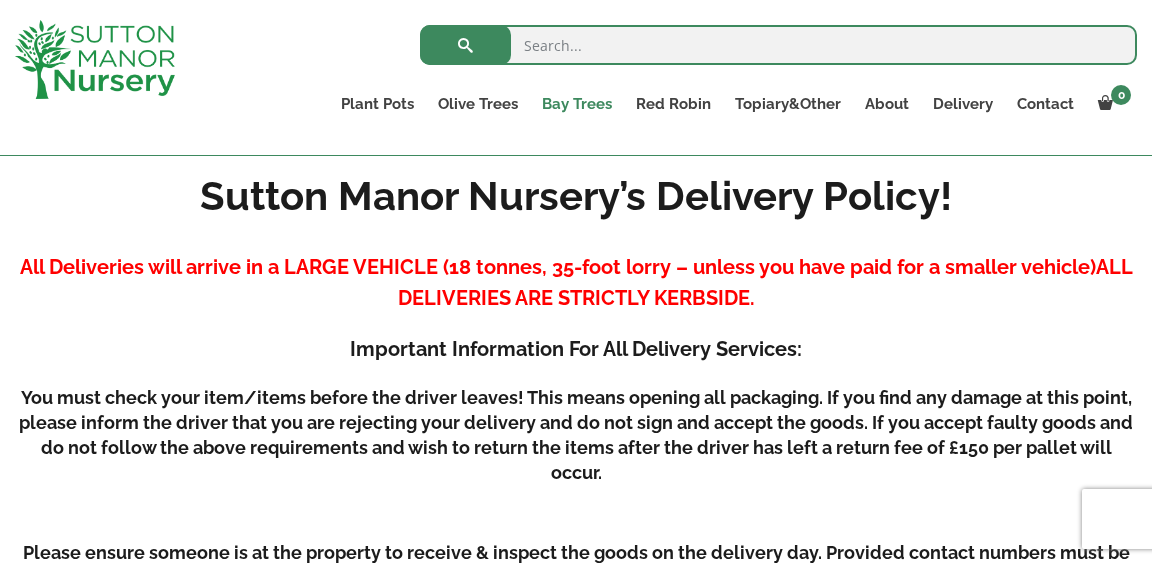 click on "Bay Trees" at bounding box center (577, 104) 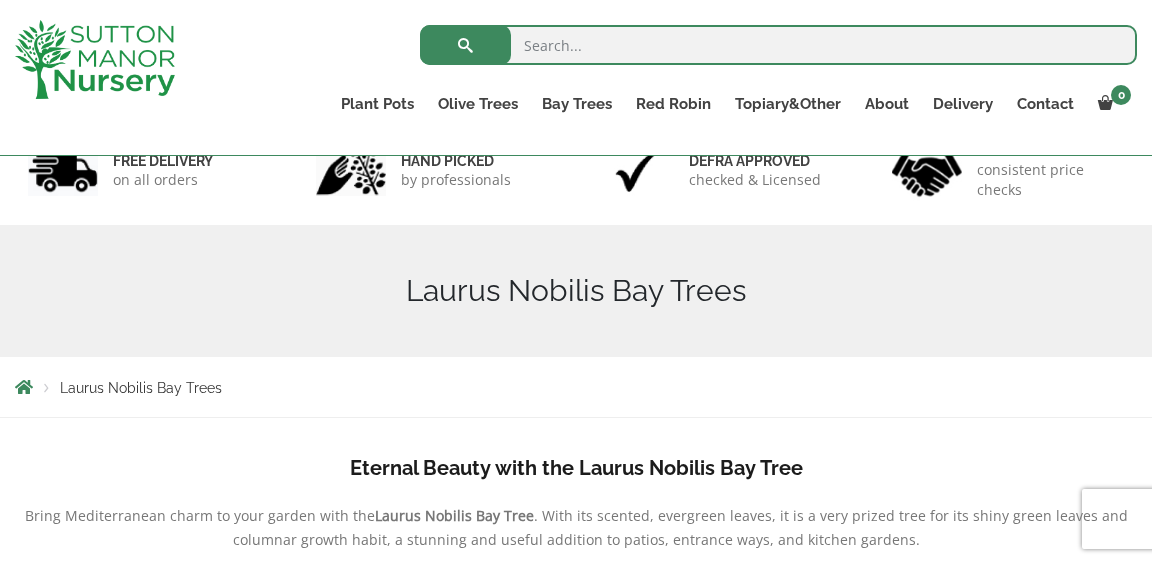 scroll, scrollTop: 135, scrollLeft: 0, axis: vertical 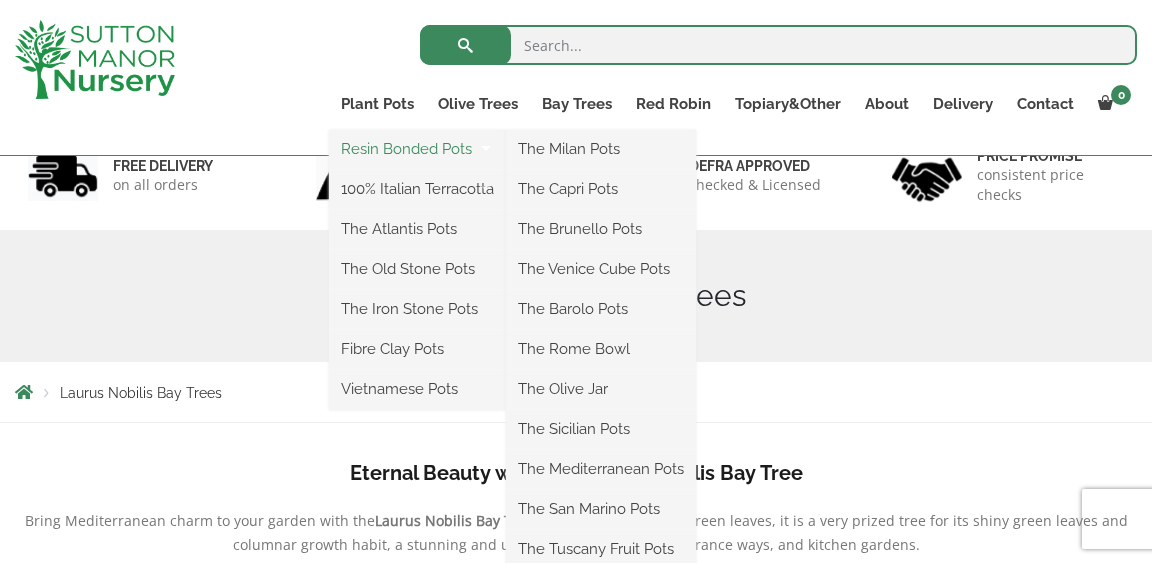 click on "Resin Bonded Pots" at bounding box center (417, 149) 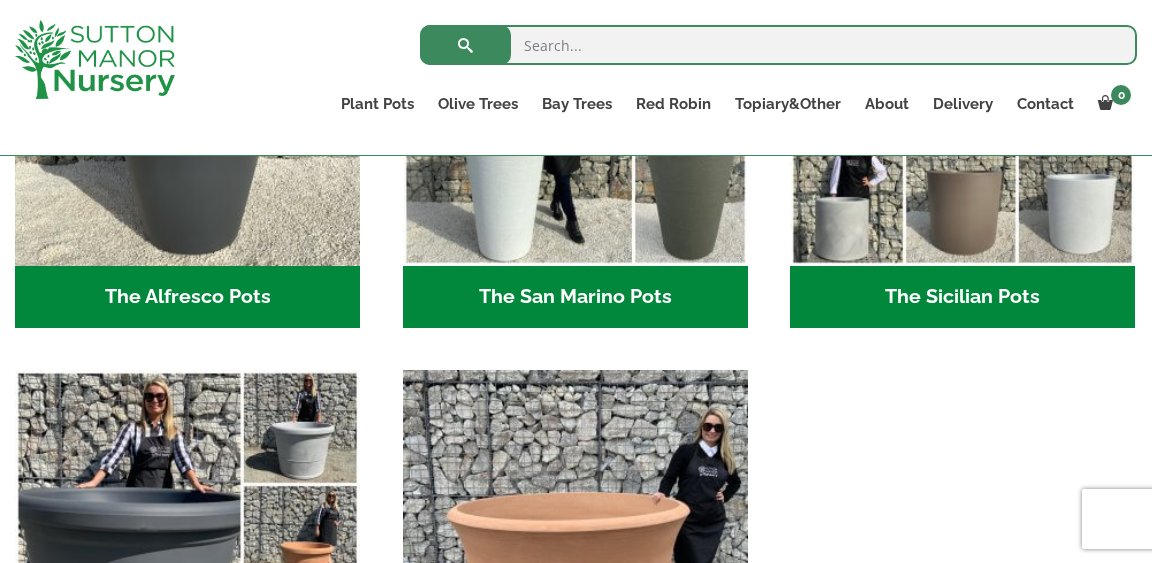 scroll, scrollTop: 2560, scrollLeft: 0, axis: vertical 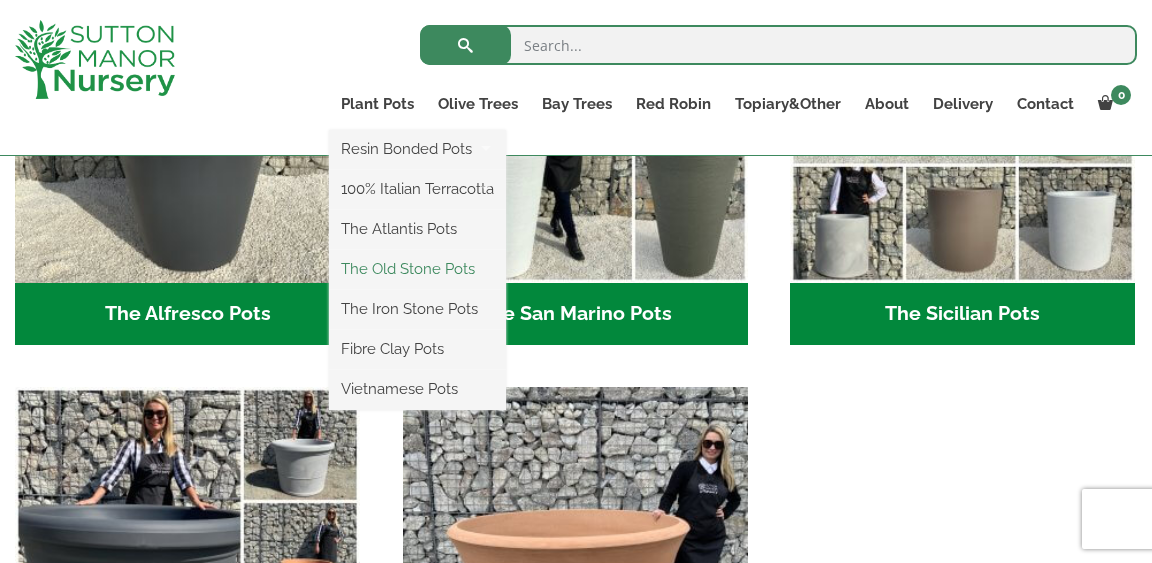 click on "The Old Stone Pots" at bounding box center (417, 269) 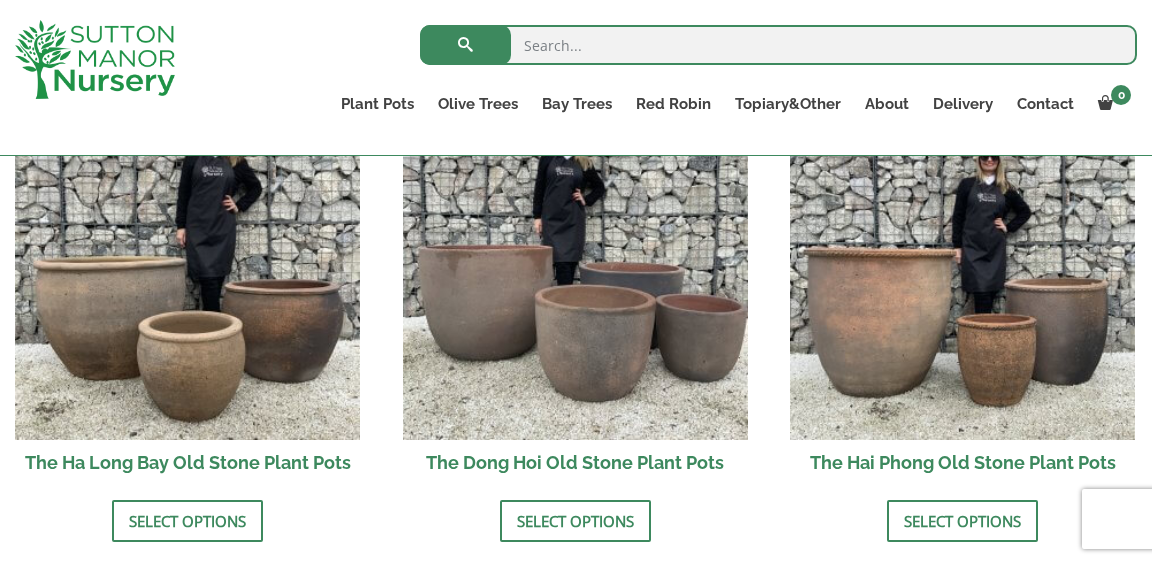 scroll, scrollTop: 841, scrollLeft: 0, axis: vertical 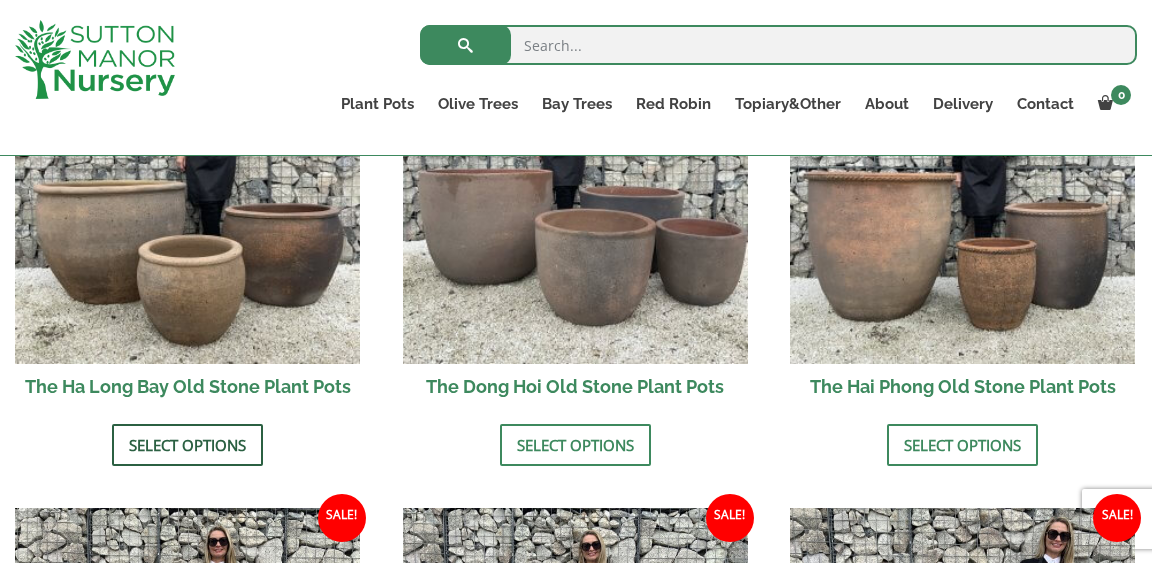 click on "Select options" at bounding box center [187, 445] 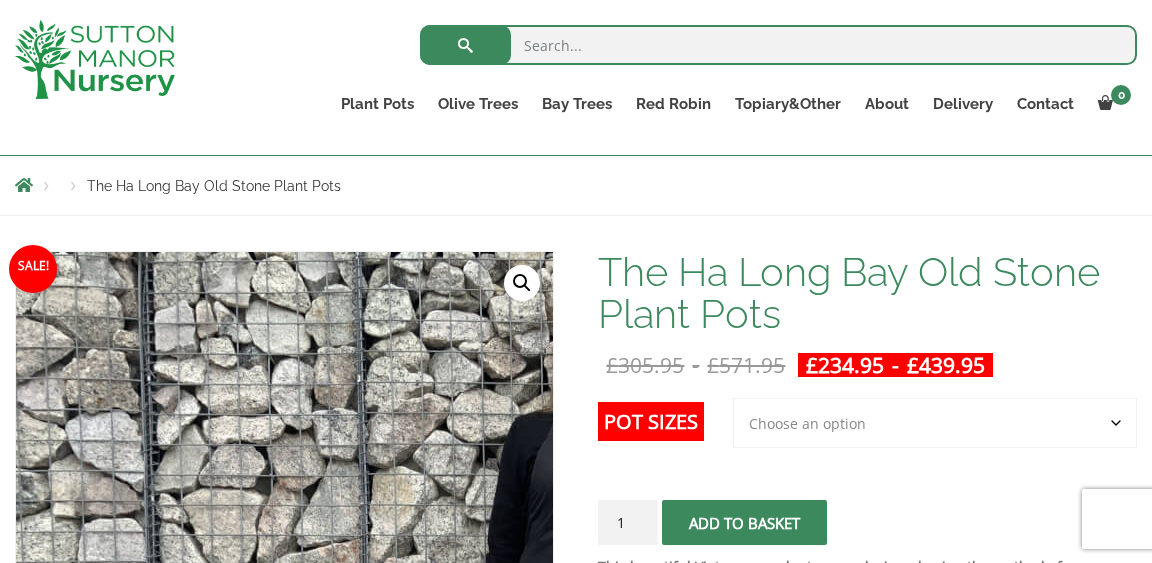 scroll, scrollTop: 377, scrollLeft: 0, axis: vertical 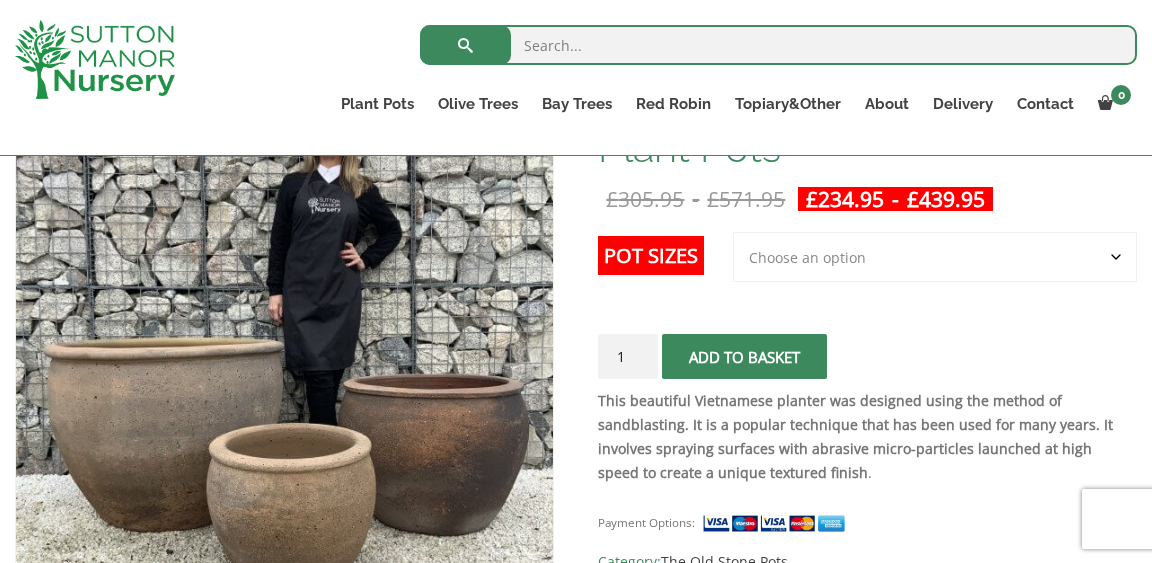 click on "Choose an option 3rd to Largest Pot In The Picture 2nd to Largest Pot In The Picture Largest pot In The Picture" 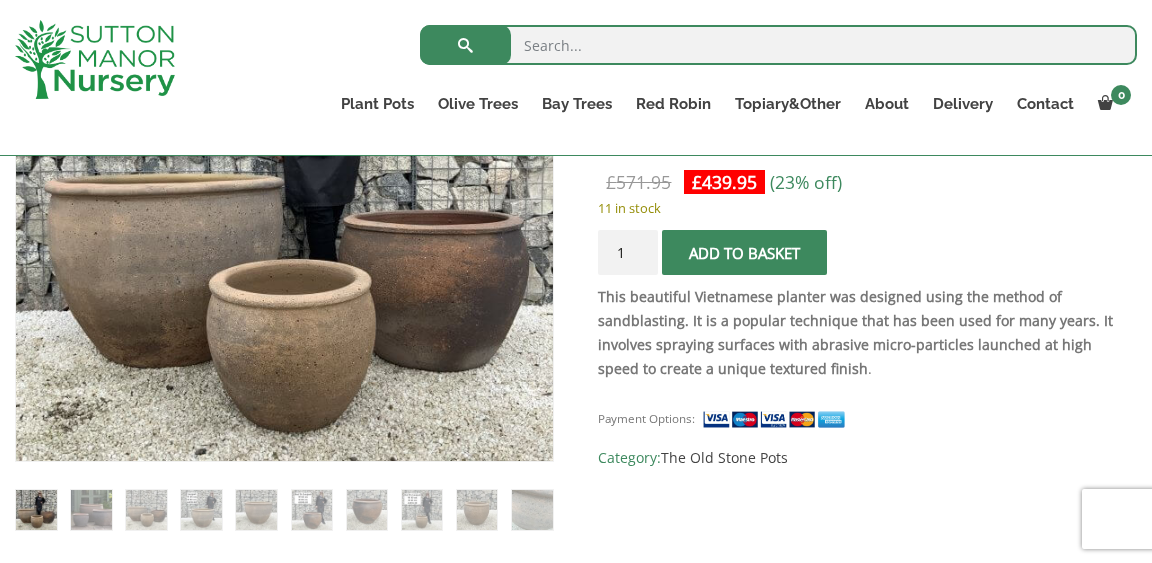 scroll, scrollTop: 509, scrollLeft: 0, axis: vertical 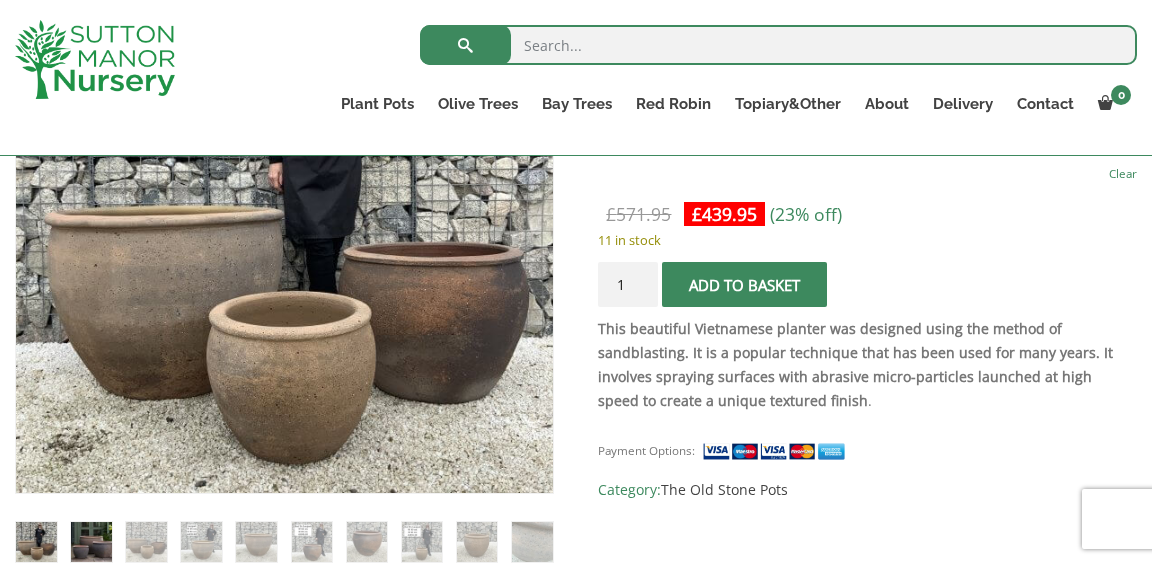 click at bounding box center (91, 542) 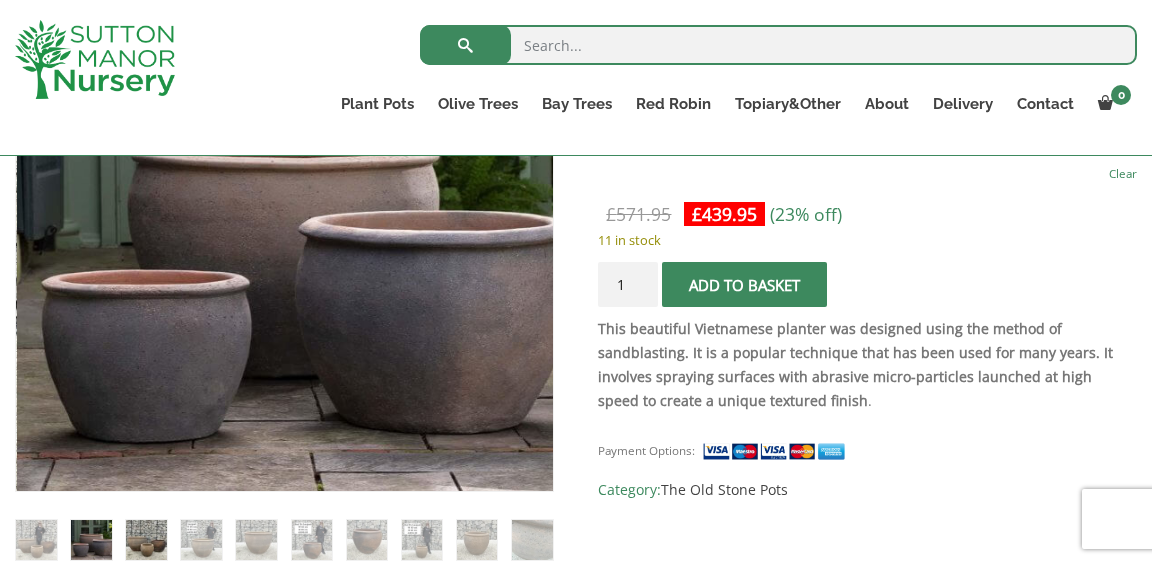 click at bounding box center (146, 540) 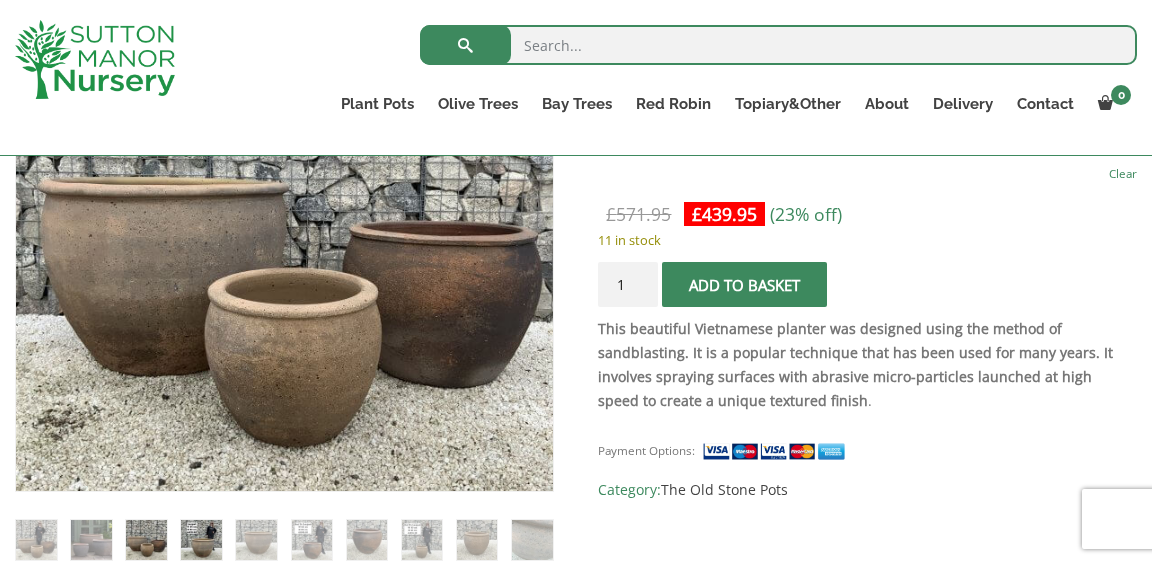 click at bounding box center [201, 540] 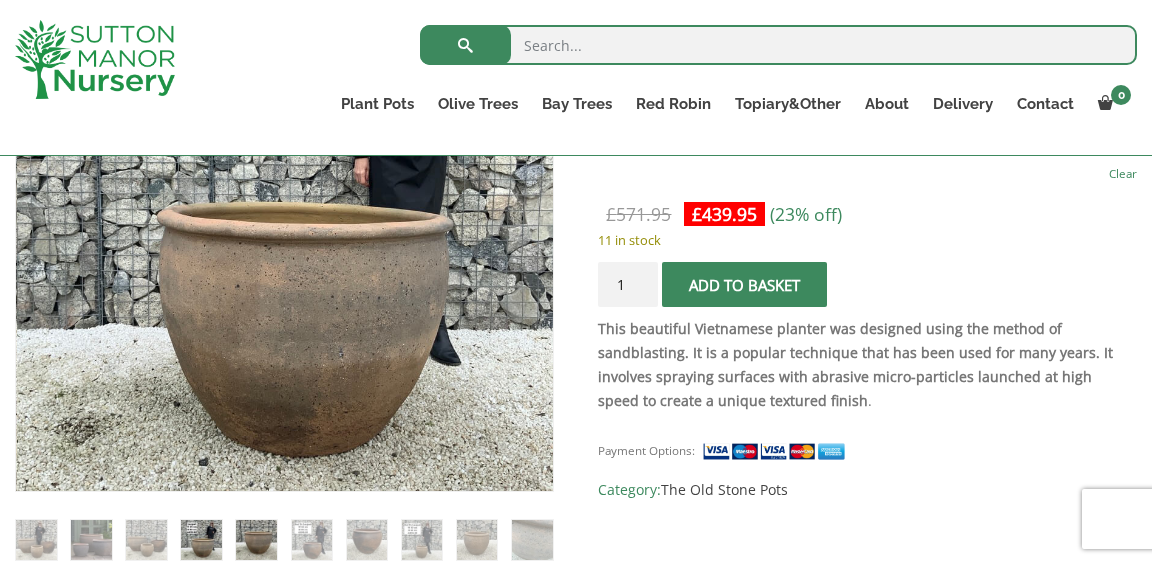 click at bounding box center [256, 540] 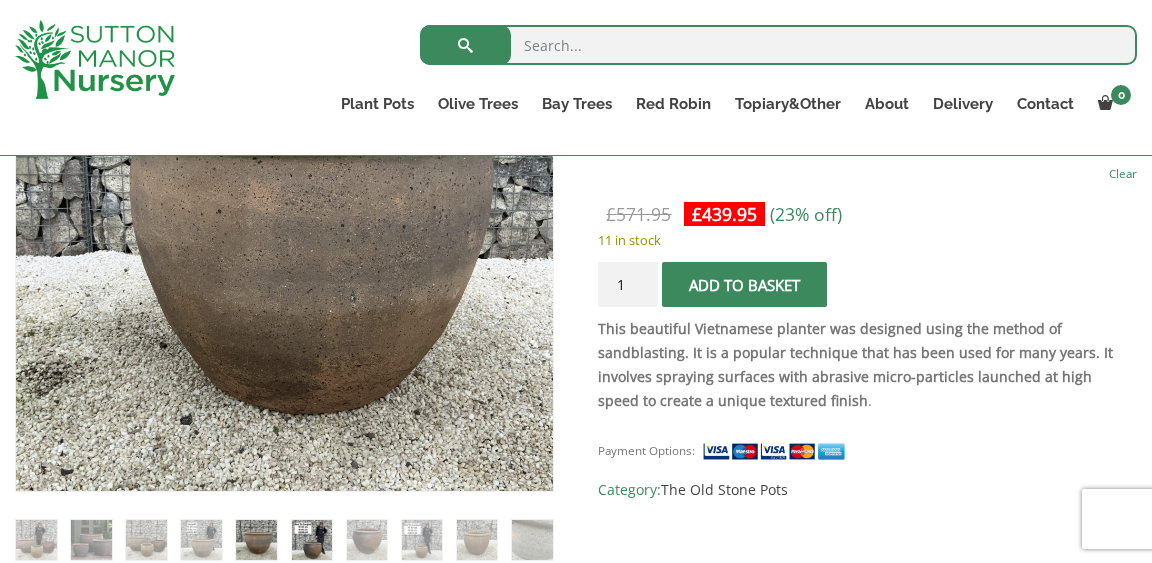 click at bounding box center (312, 540) 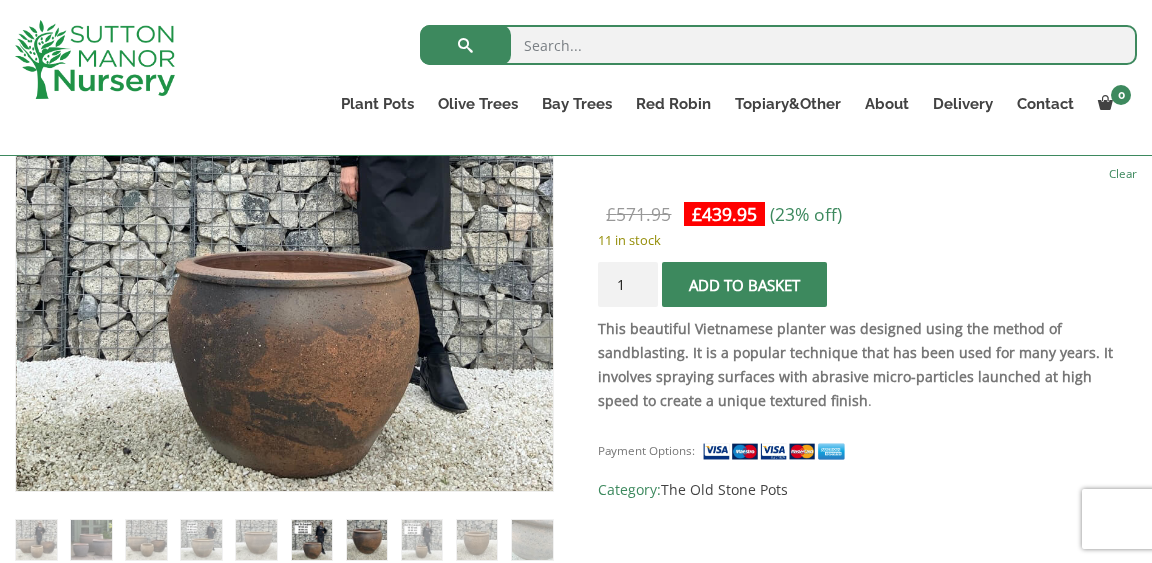 click at bounding box center [367, 540] 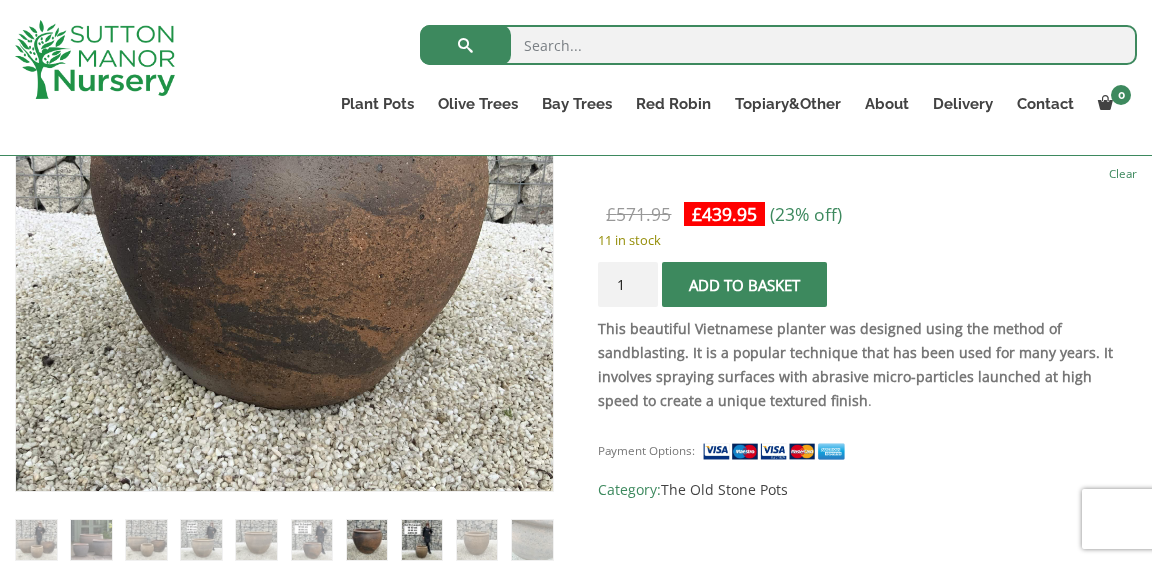 click at bounding box center [422, 540] 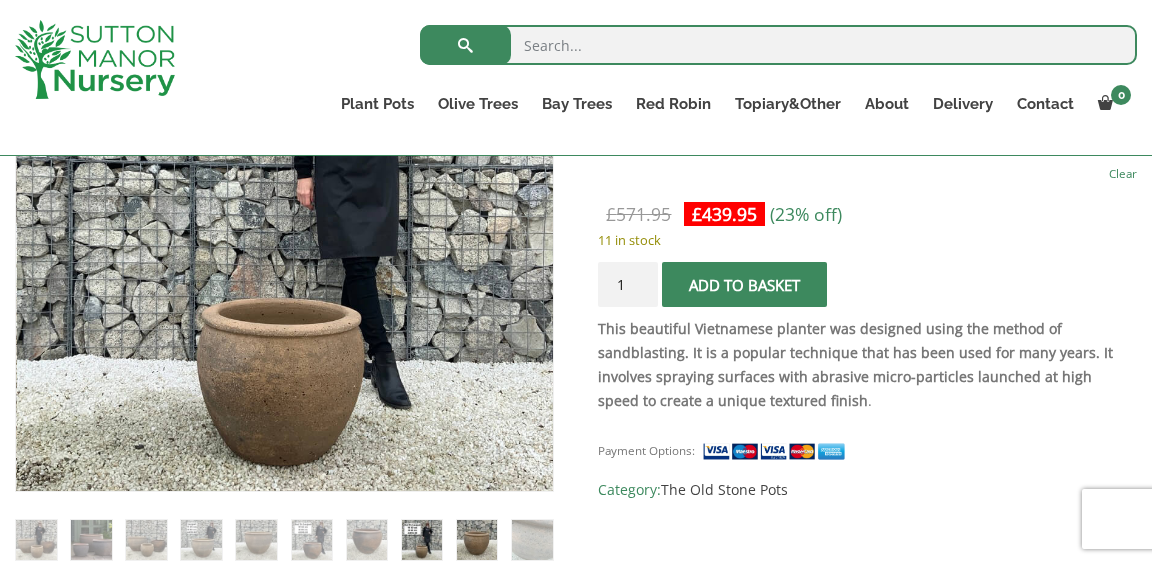 click at bounding box center (477, 540) 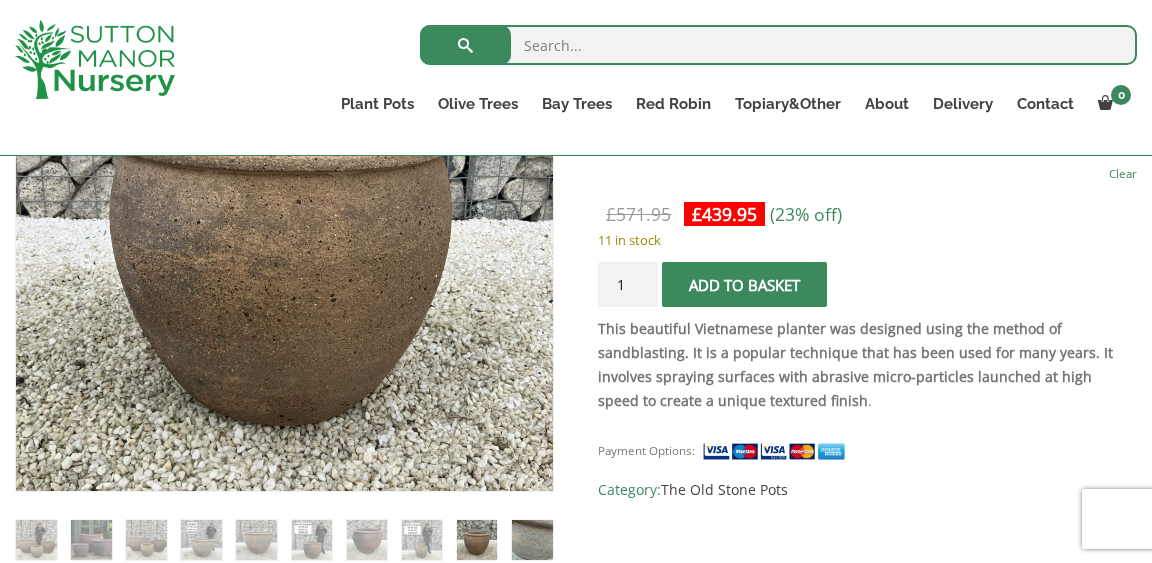 click at bounding box center (532, 540) 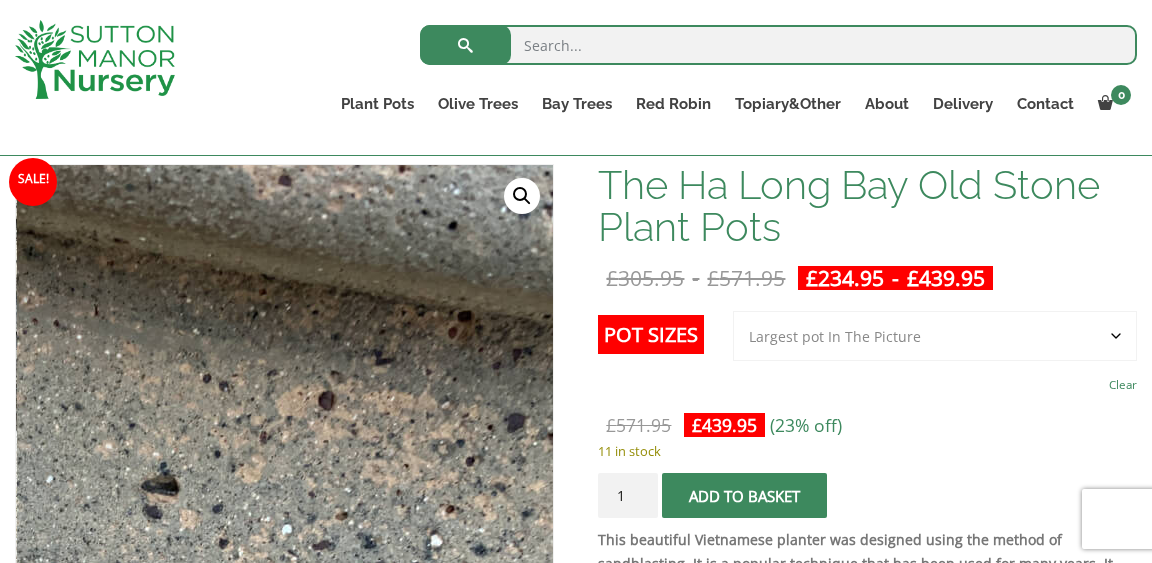 scroll, scrollTop: 304, scrollLeft: 0, axis: vertical 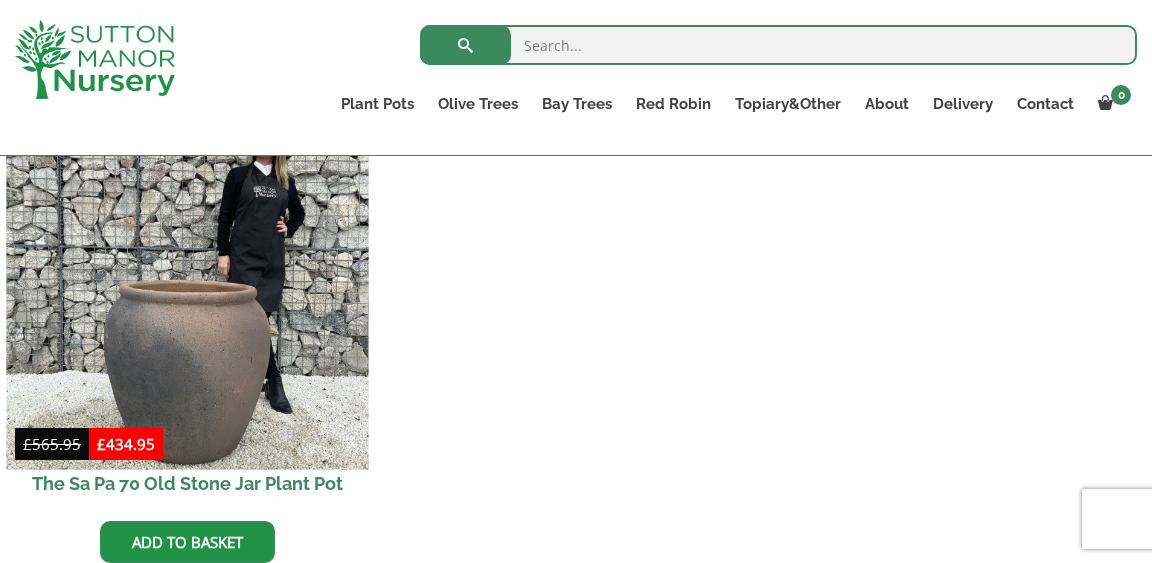 click at bounding box center (187, 288) 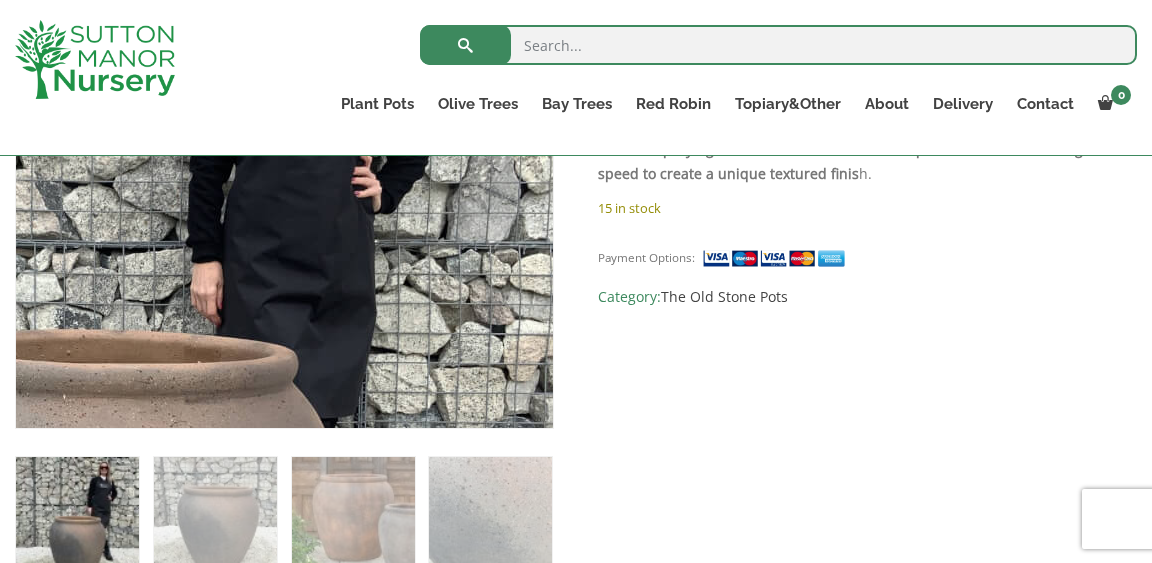 scroll, scrollTop: 611, scrollLeft: 0, axis: vertical 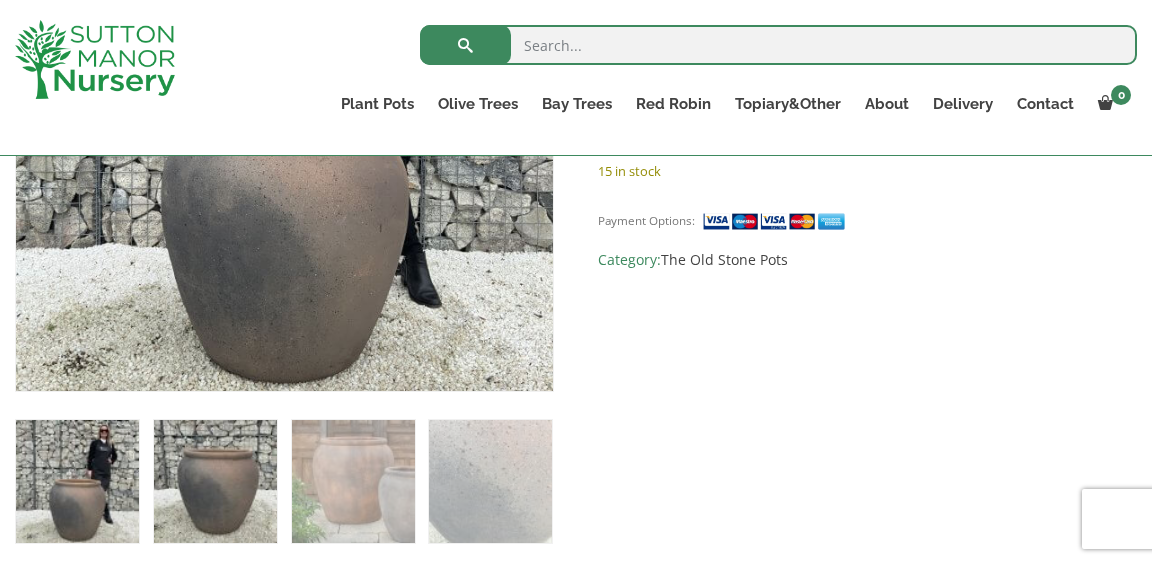 click at bounding box center [215, 481] 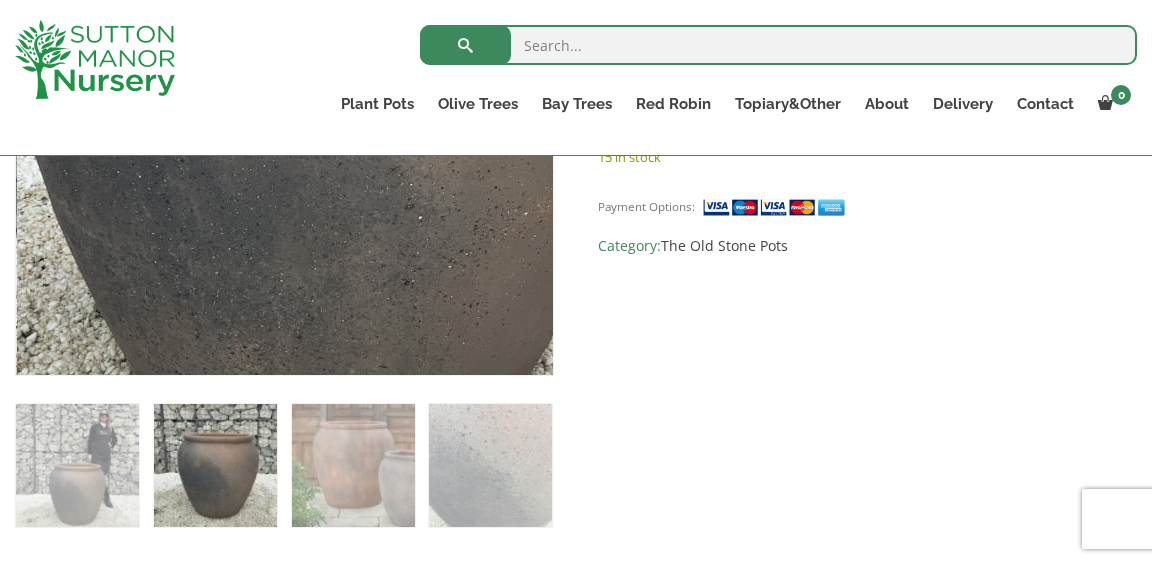 scroll, scrollTop: 626, scrollLeft: 0, axis: vertical 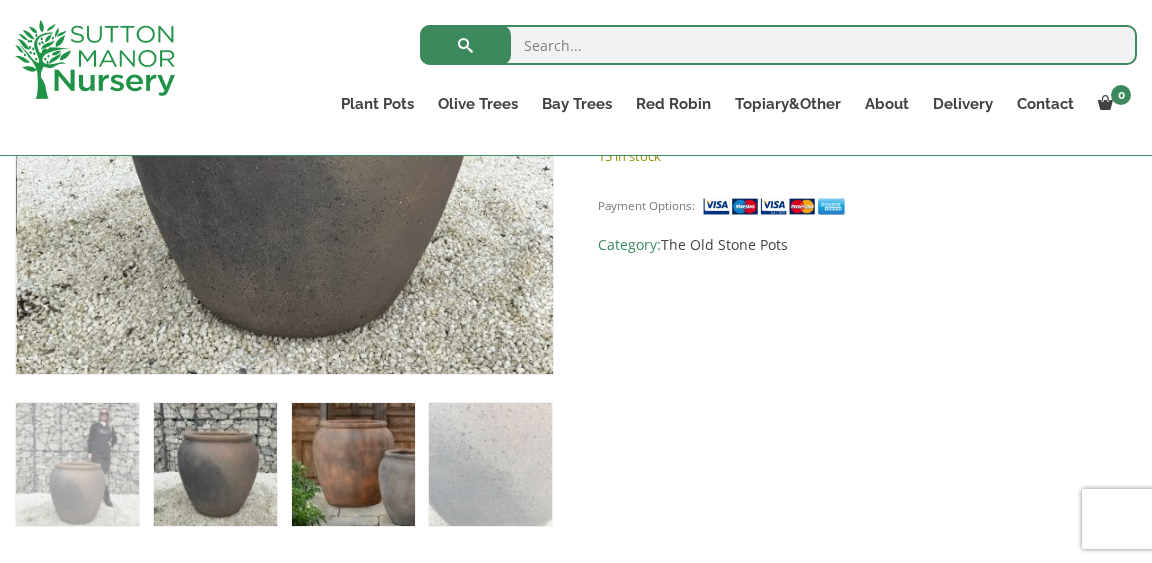 click at bounding box center (353, 464) 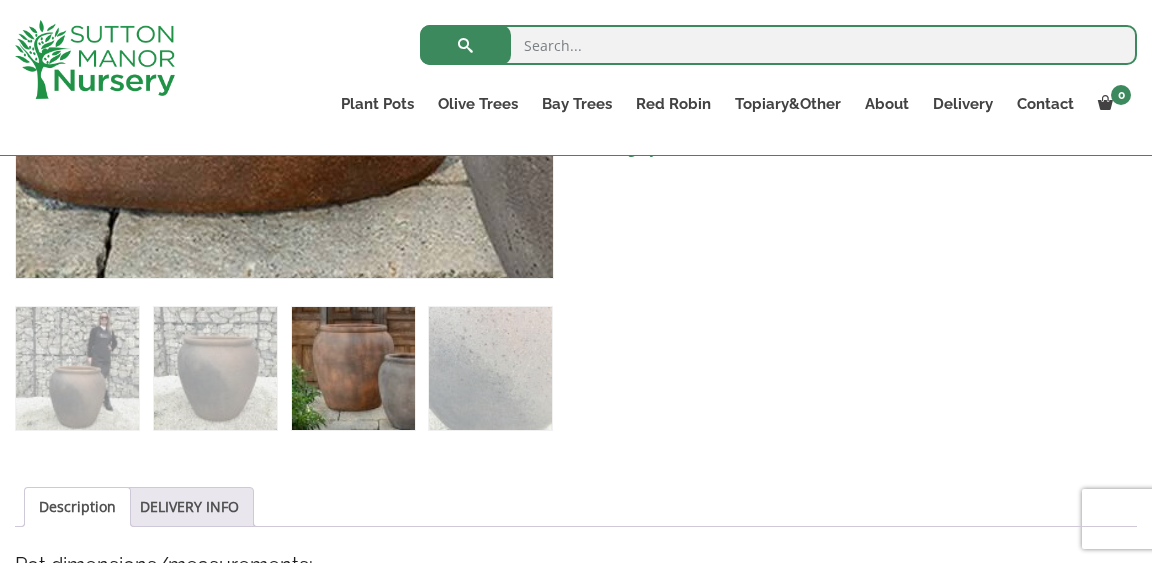 scroll, scrollTop: 741, scrollLeft: 0, axis: vertical 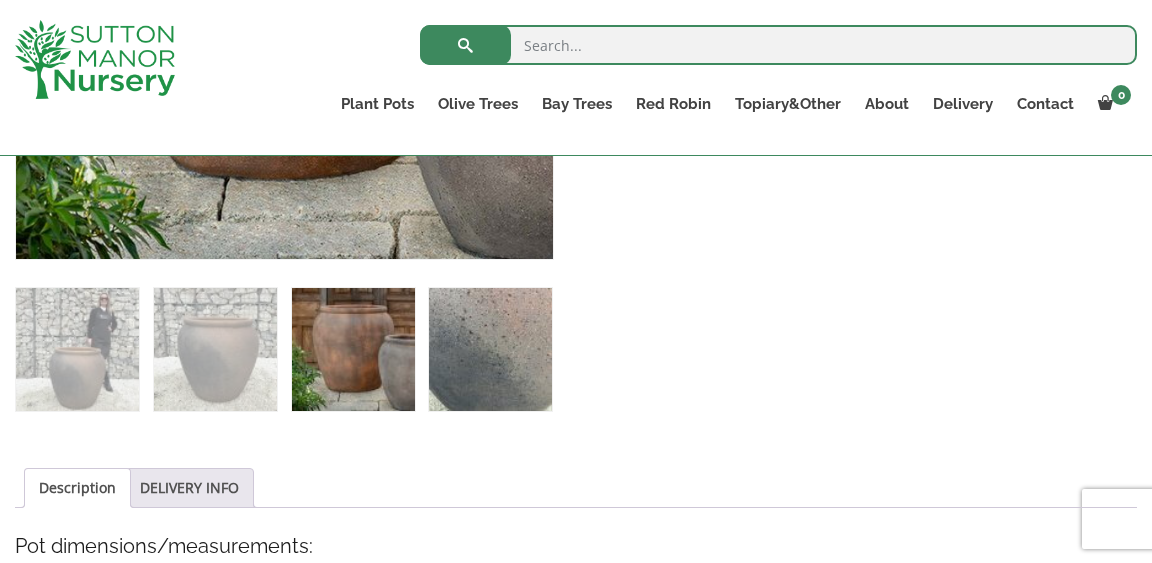 click at bounding box center (490, 349) 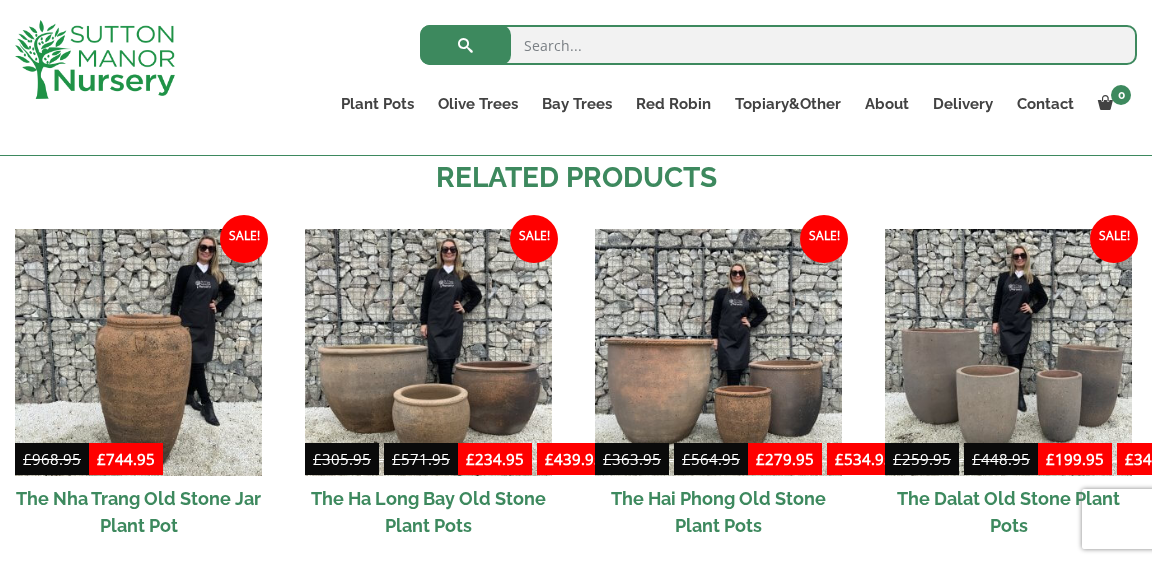 scroll, scrollTop: 1669, scrollLeft: 0, axis: vertical 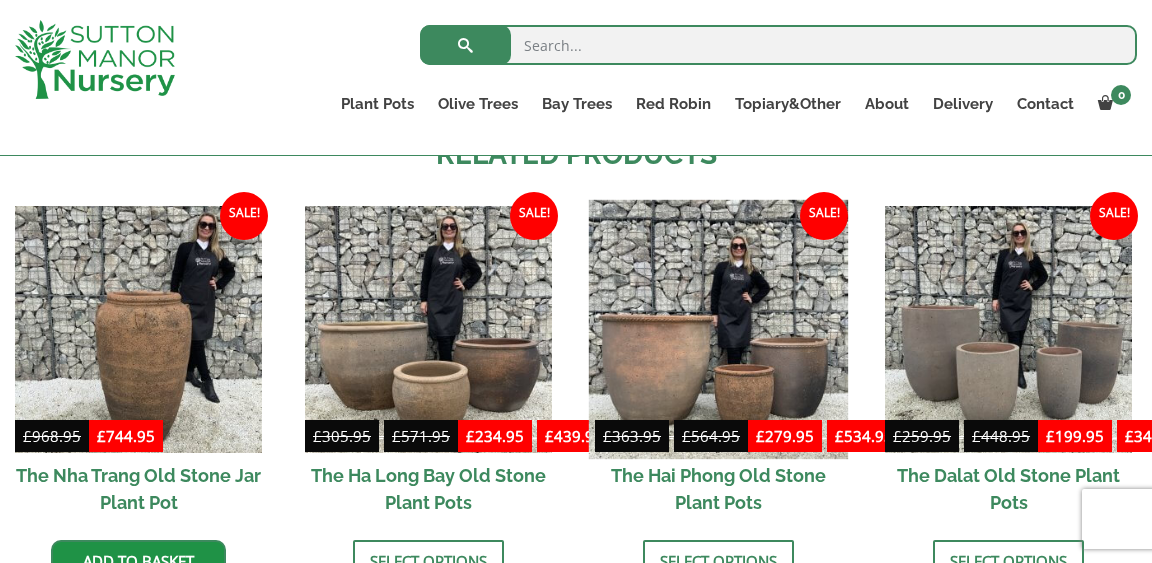 click at bounding box center [719, 329] 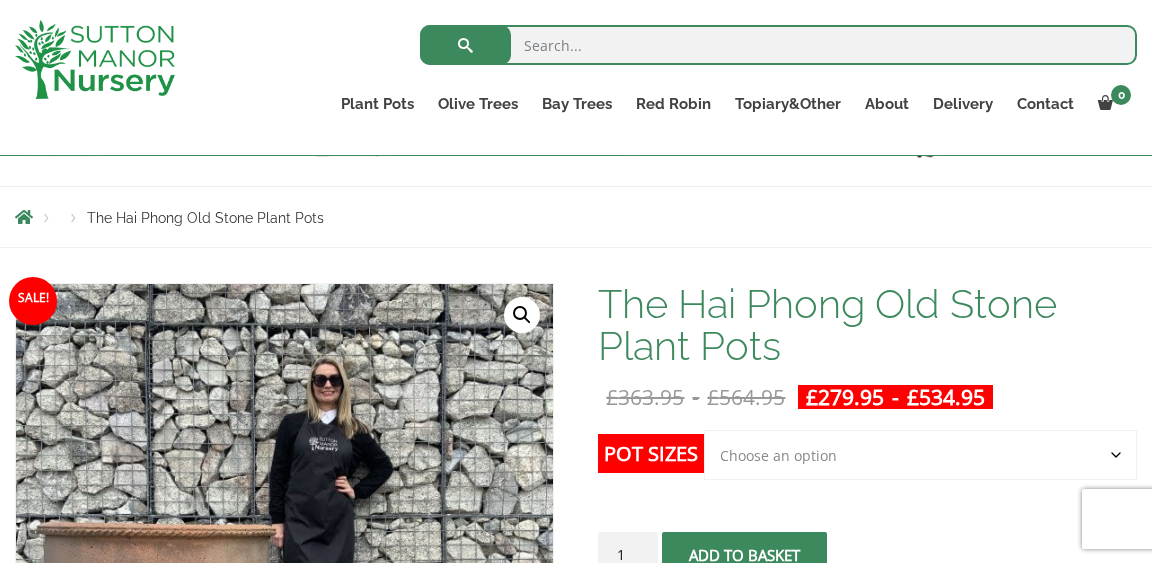 scroll, scrollTop: 231, scrollLeft: 0, axis: vertical 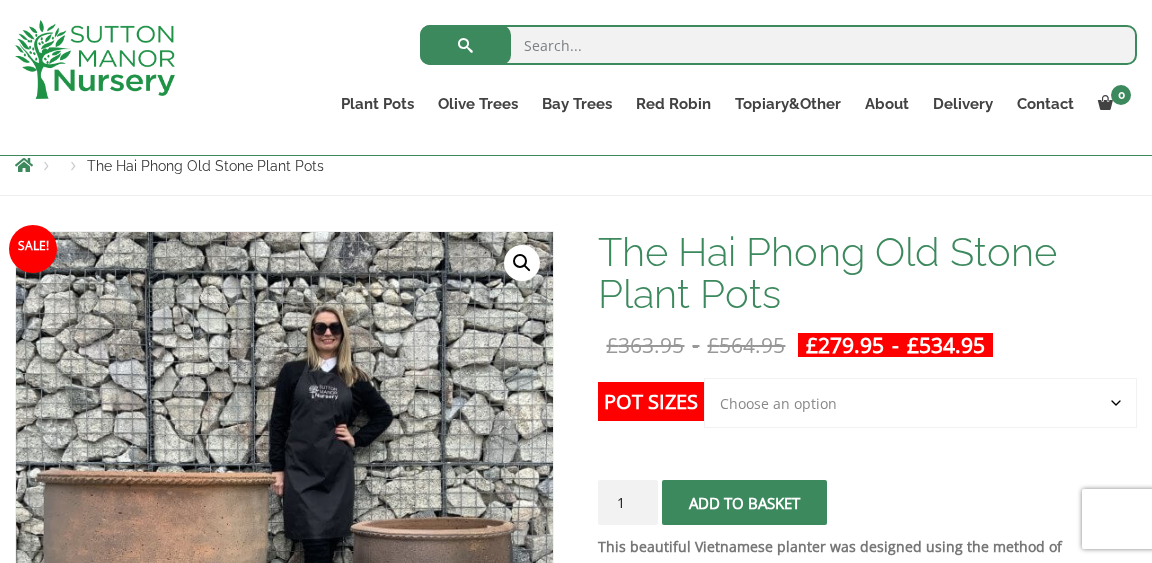select on "Click here to buy the Largest pot In The Picture" 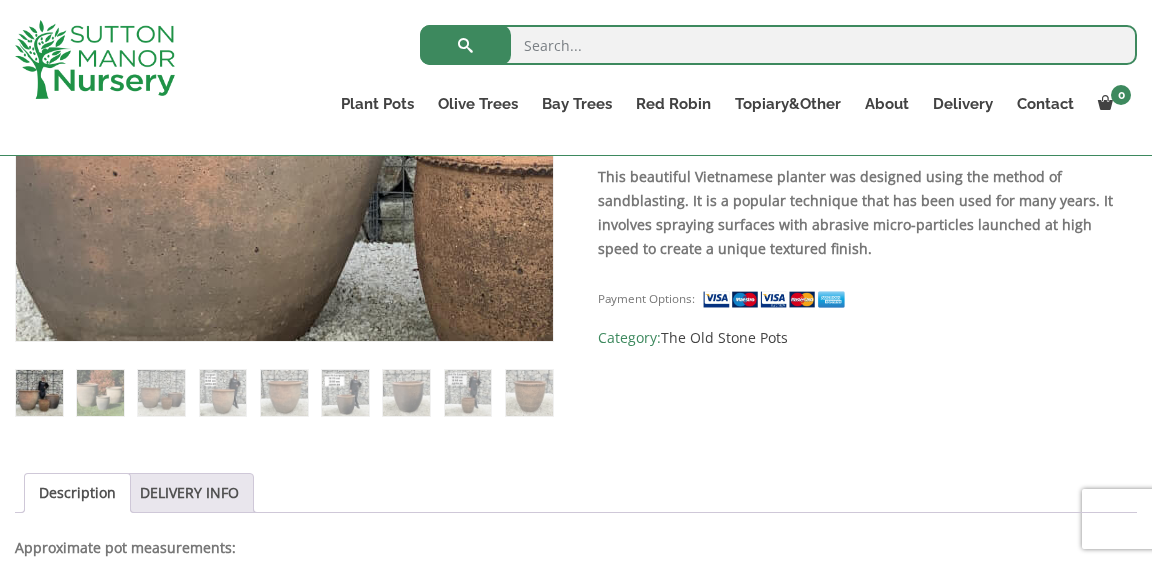 scroll, scrollTop: 662, scrollLeft: 0, axis: vertical 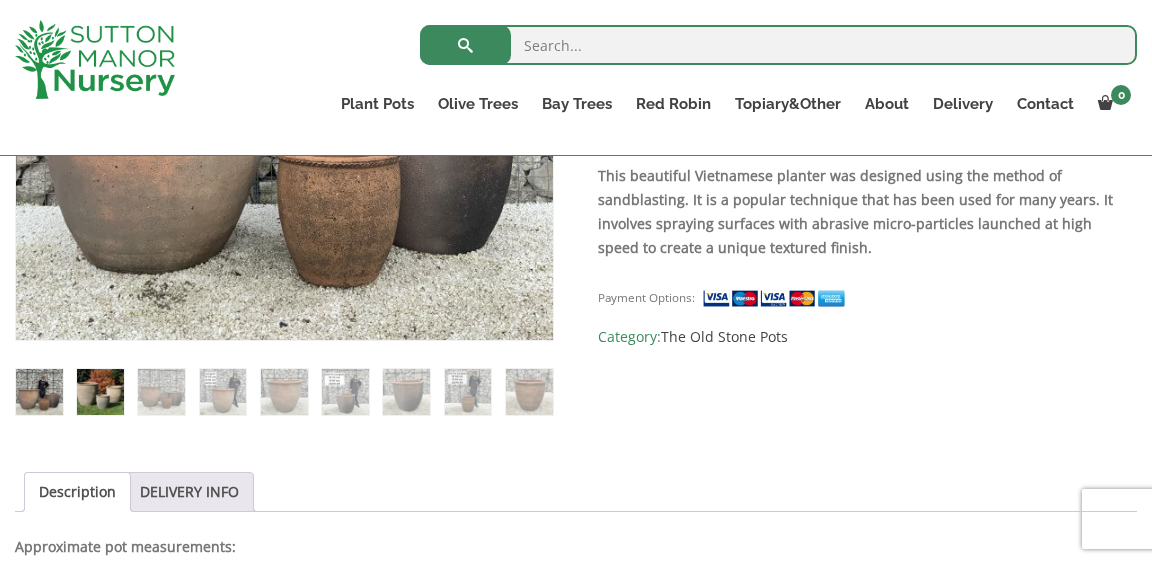 click at bounding box center (100, 392) 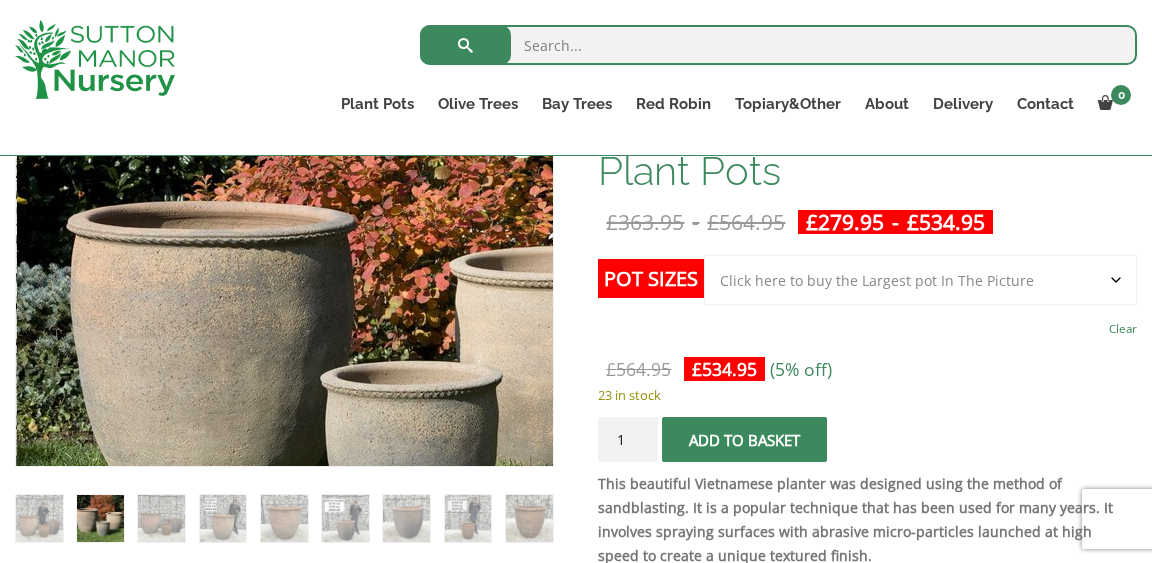 scroll, scrollTop: 360, scrollLeft: 0, axis: vertical 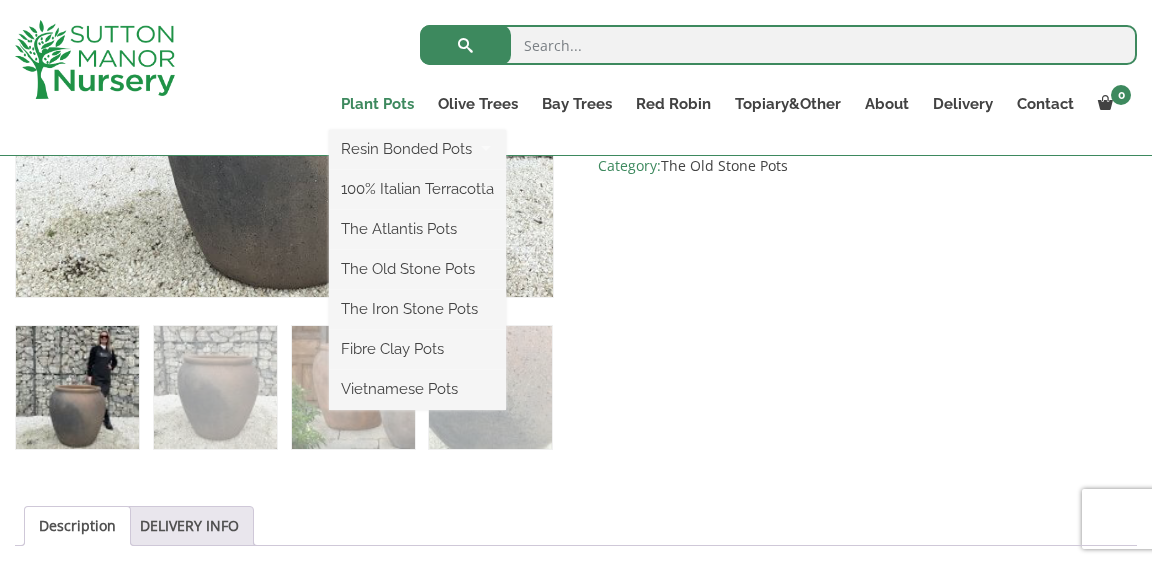 click on "Plant Pots" at bounding box center [377, 104] 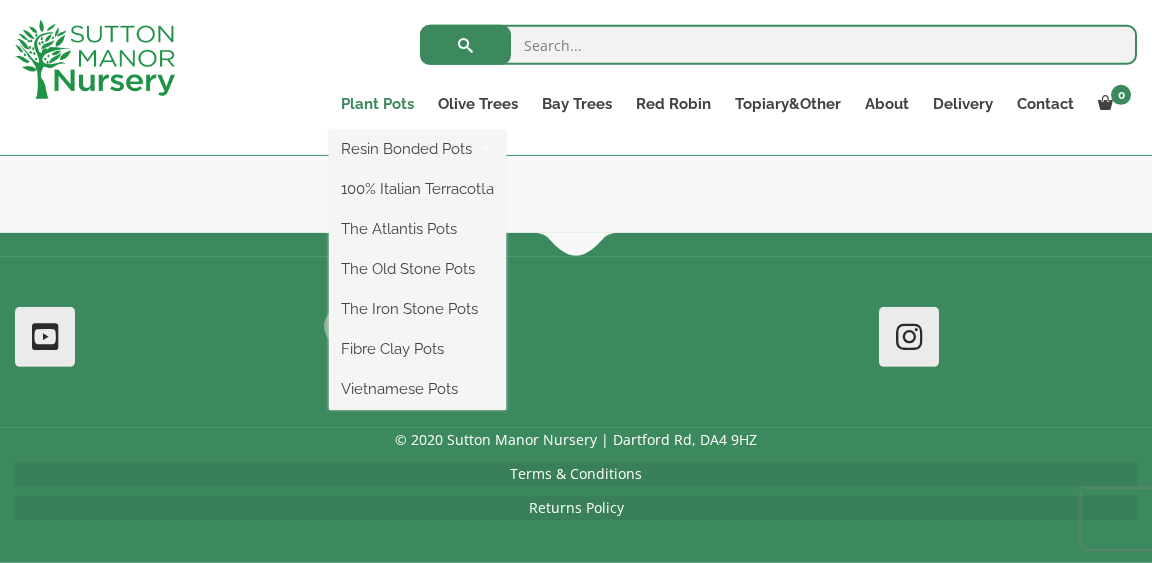 scroll, scrollTop: 2021, scrollLeft: 0, axis: vertical 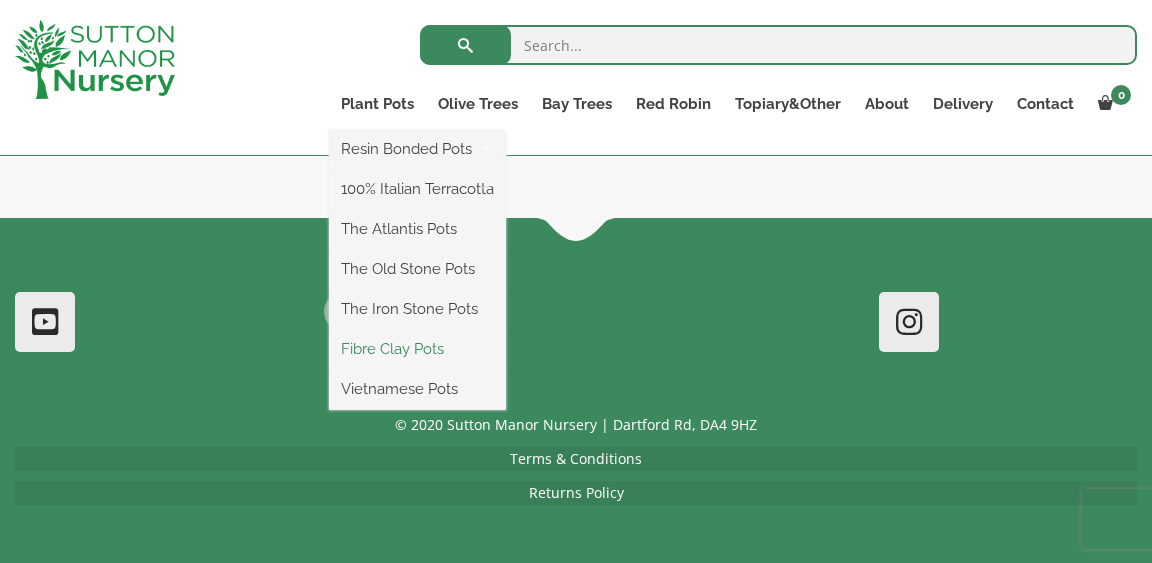 click on "Fibre Clay Pots" at bounding box center [417, 349] 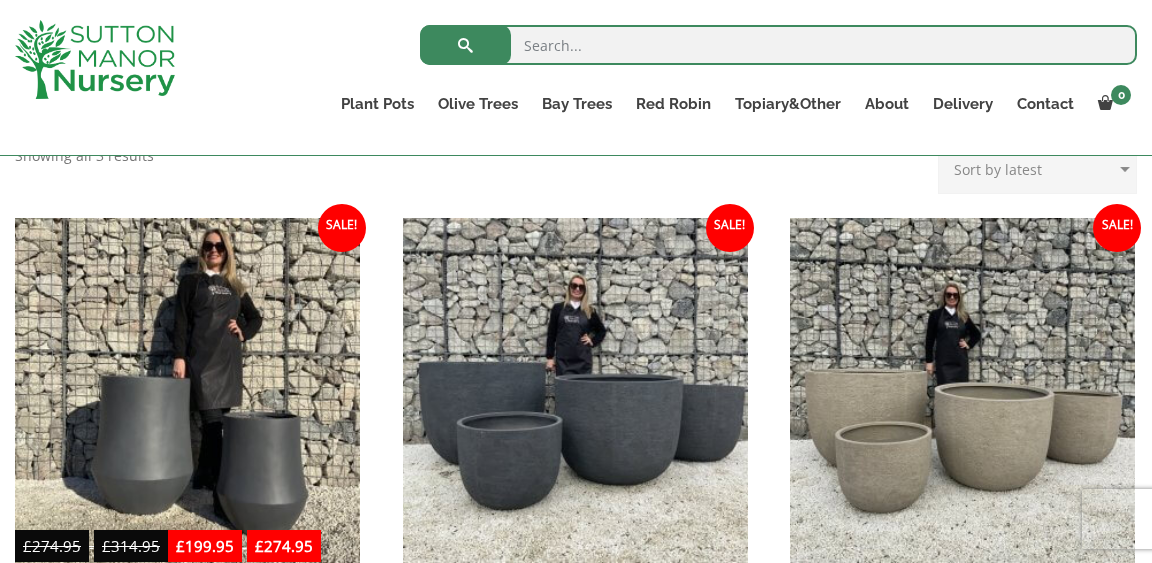 scroll, scrollTop: 582, scrollLeft: 0, axis: vertical 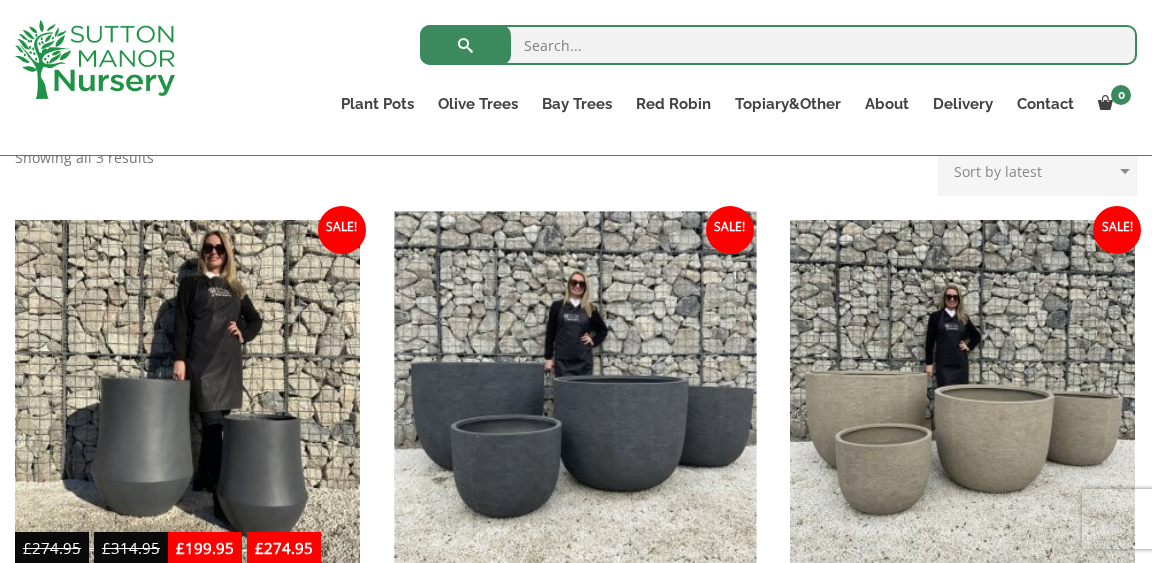 click at bounding box center (575, 393) 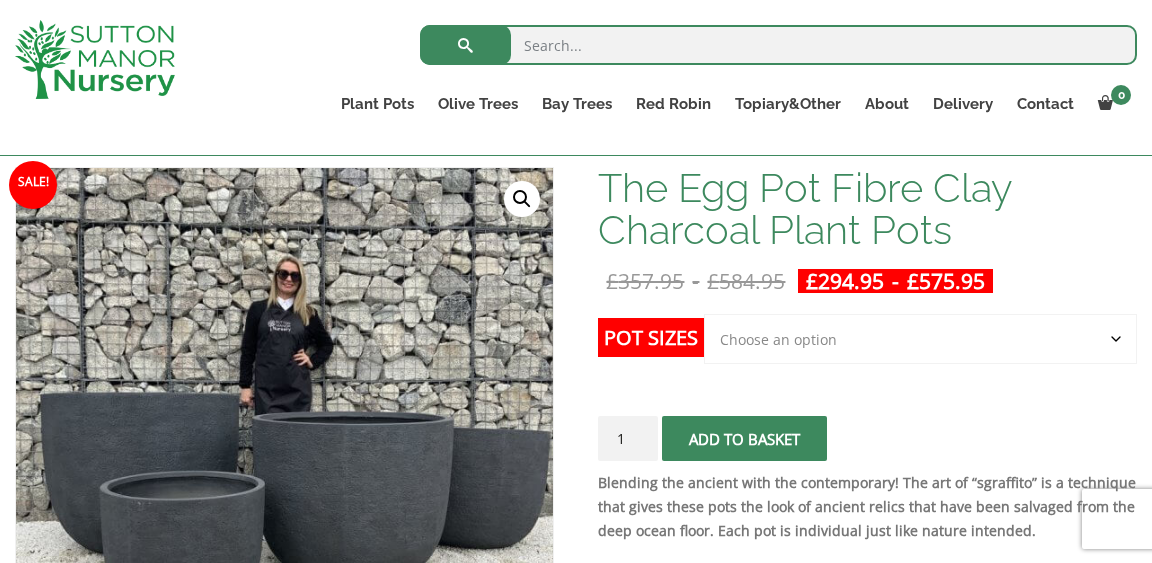 scroll, scrollTop: 294, scrollLeft: 0, axis: vertical 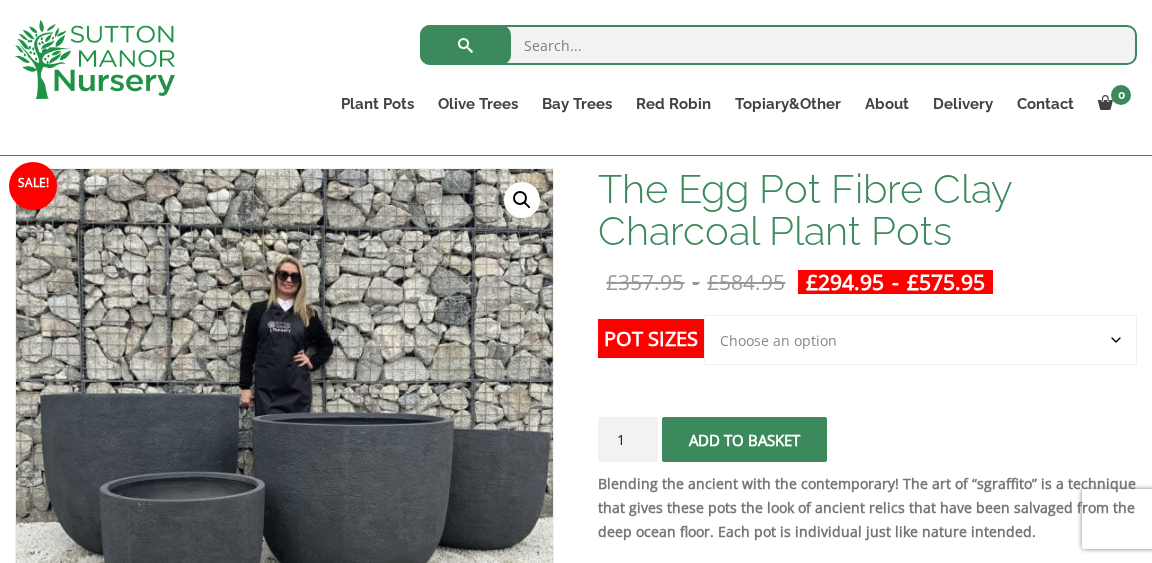 click on "Choose an option Click here to buy the 5th To Largest Pot In The Picture Click here to buy the 4th To Largest Pot In The Picture Click here to buy the 3rd To Largest Pot In The Picture Click here to buy the 2nd To Largest Pot In The Picture Click here to buy The Largest Pot In The Picture" 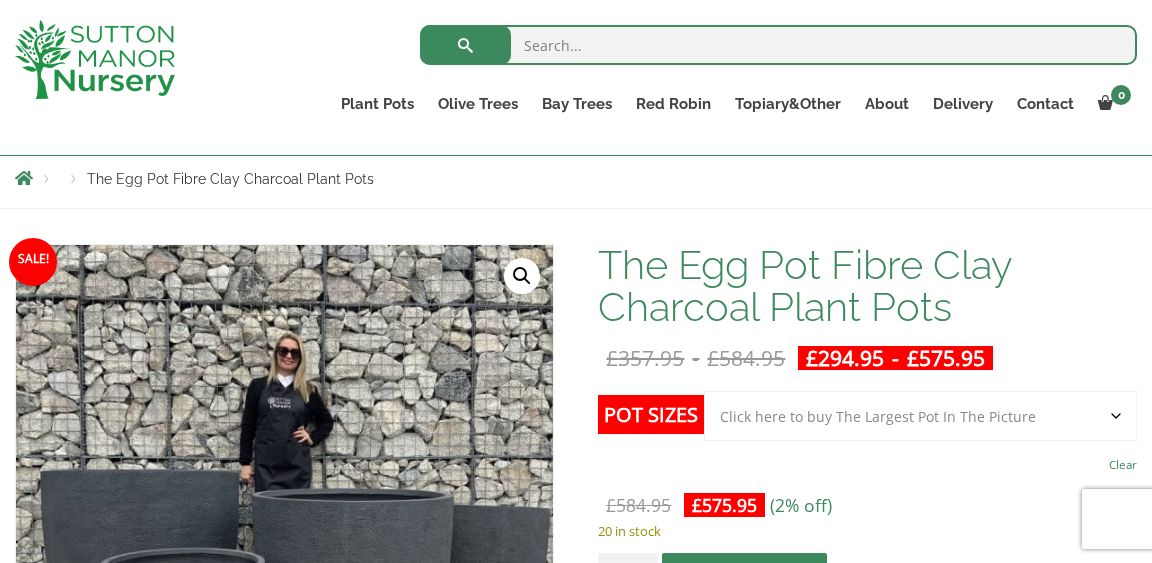scroll, scrollTop: 203, scrollLeft: 0, axis: vertical 